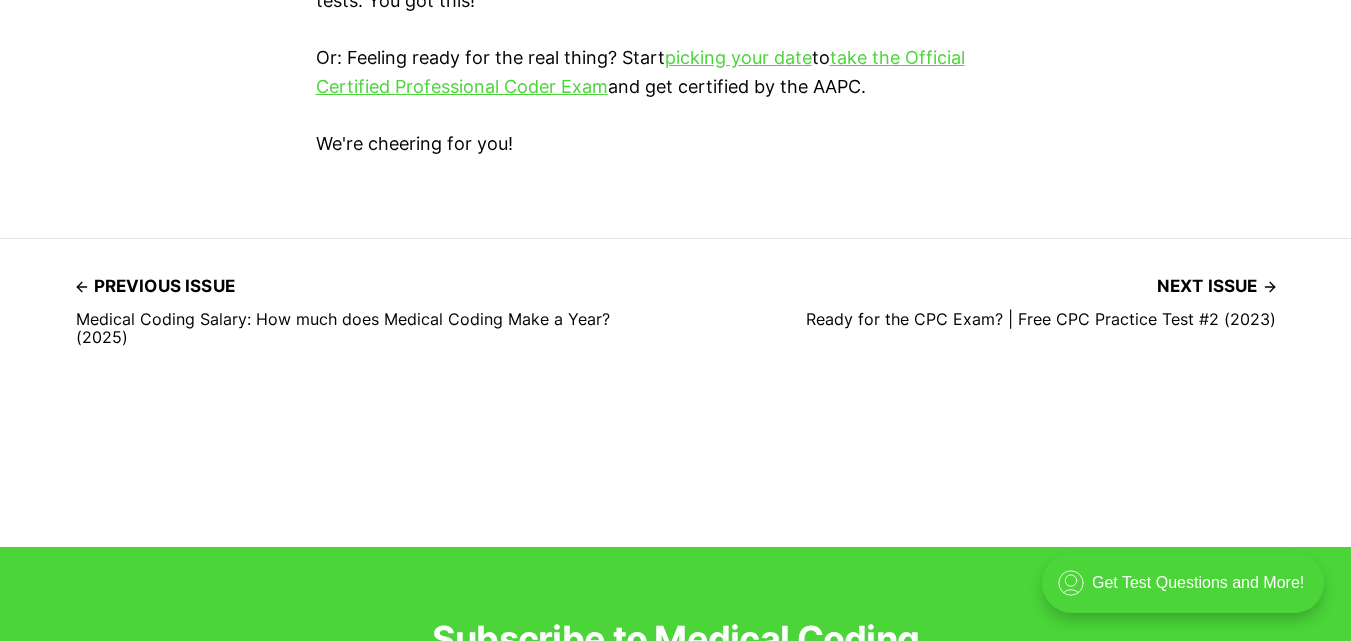 scroll, scrollTop: 6120, scrollLeft: 0, axis: vertical 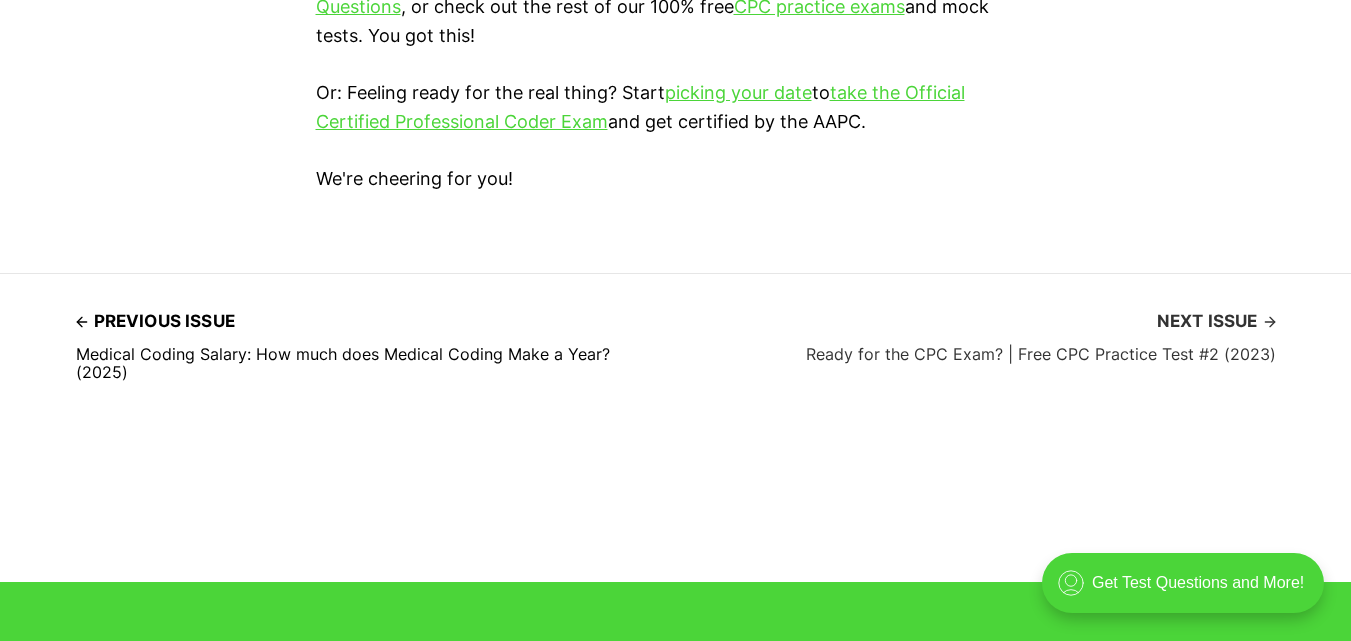 click on "Next issue" at bounding box center (1216, 321) 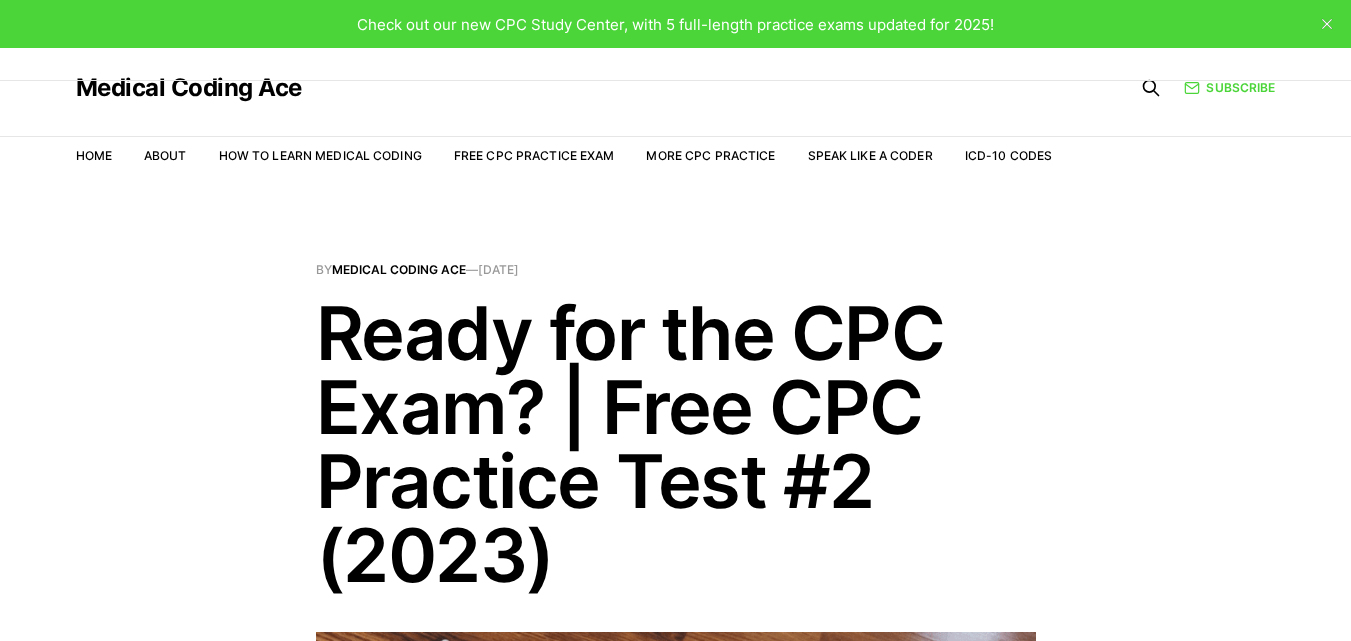 scroll, scrollTop: 0, scrollLeft: 0, axis: both 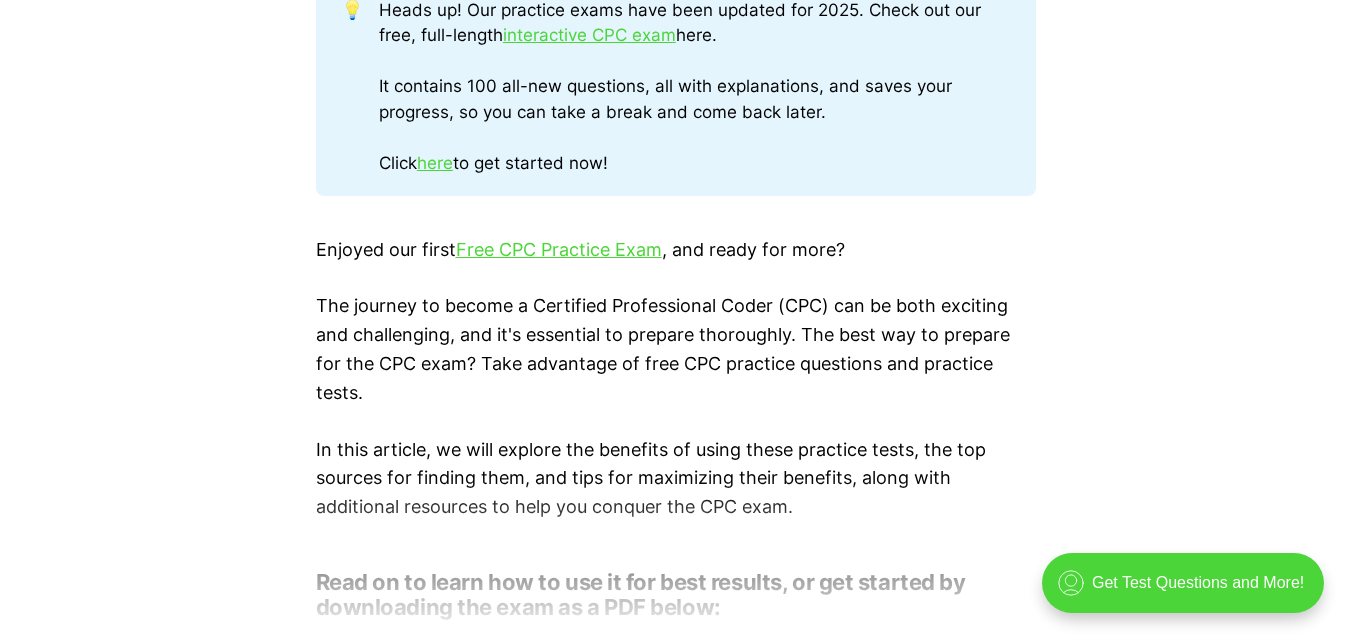 click on "💡 Heads up! Our practice exams have been updated for 2025. Check out our free, full-length  interactive CPC exam  here.  It contains 100 all-new questions, all with explanations, and saves your progress, so you can take a break and come back later. Click  here  to get started now! Enjoyed our first  Free CPC Practice Exam , and ready for more? The journey to become a Certified Professional Coder (CPC) can be both exciting and challenging, and it's essential to prepare thoroughly. The best way to prepare for the CPC exam? Take advantage of free CPC practice questions and practice tests. In this article, we will explore the benefits of using these practice tests, the top sources for finding them, and tips for maximizing their benefits, along with additional resources to help you conquer the CPC exam. Read on to learn how to use it for best results, or get started by downloading the exam as a PDF below:
This post is for subscribers only
Subscribe now" at bounding box center (675, 152) 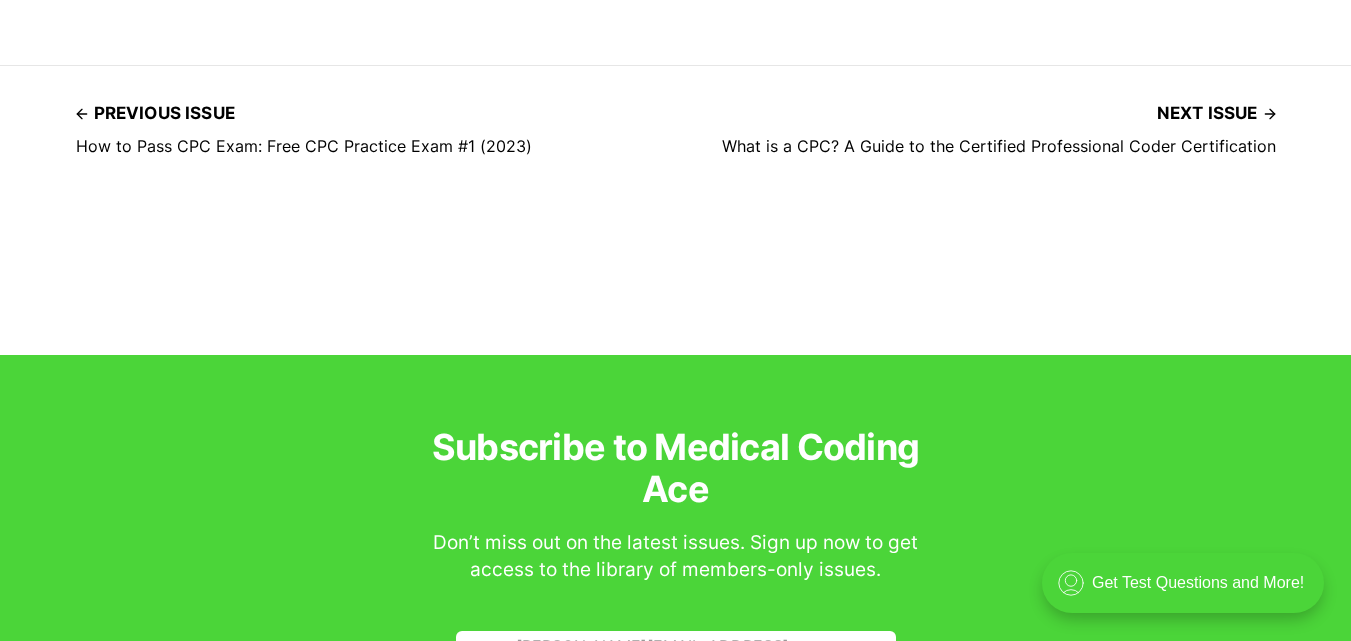 scroll, scrollTop: 2147, scrollLeft: 0, axis: vertical 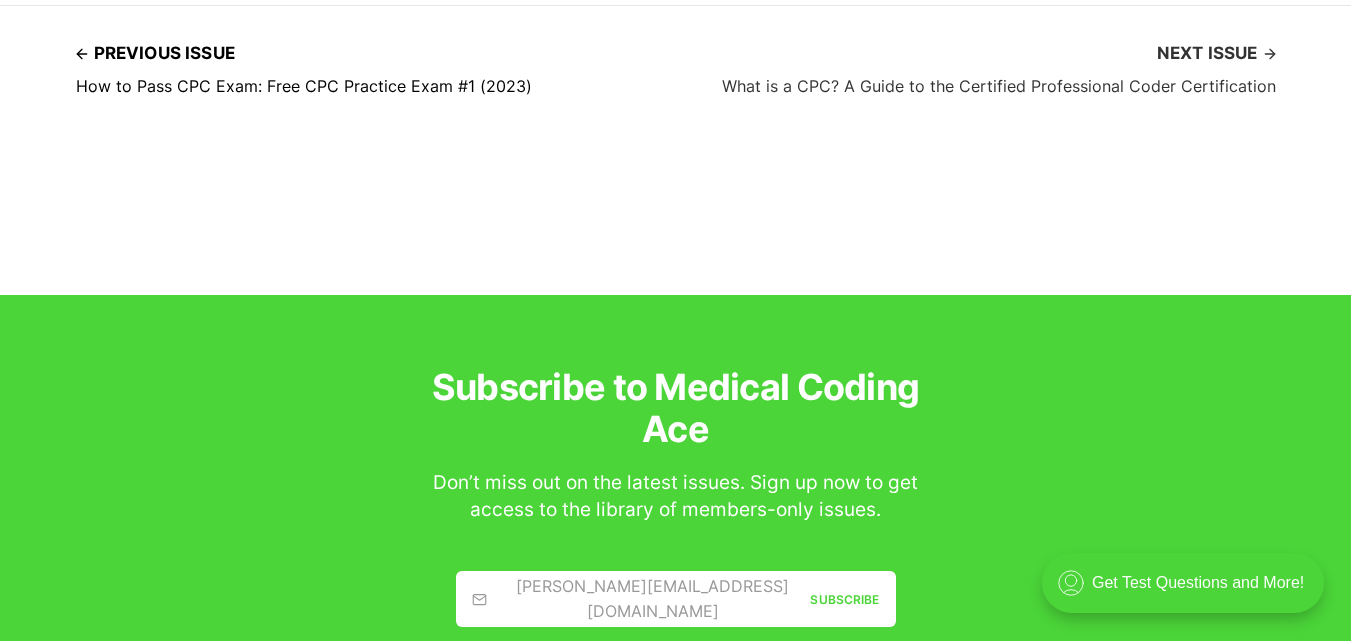 click on "Next issue" at bounding box center (1216, 53) 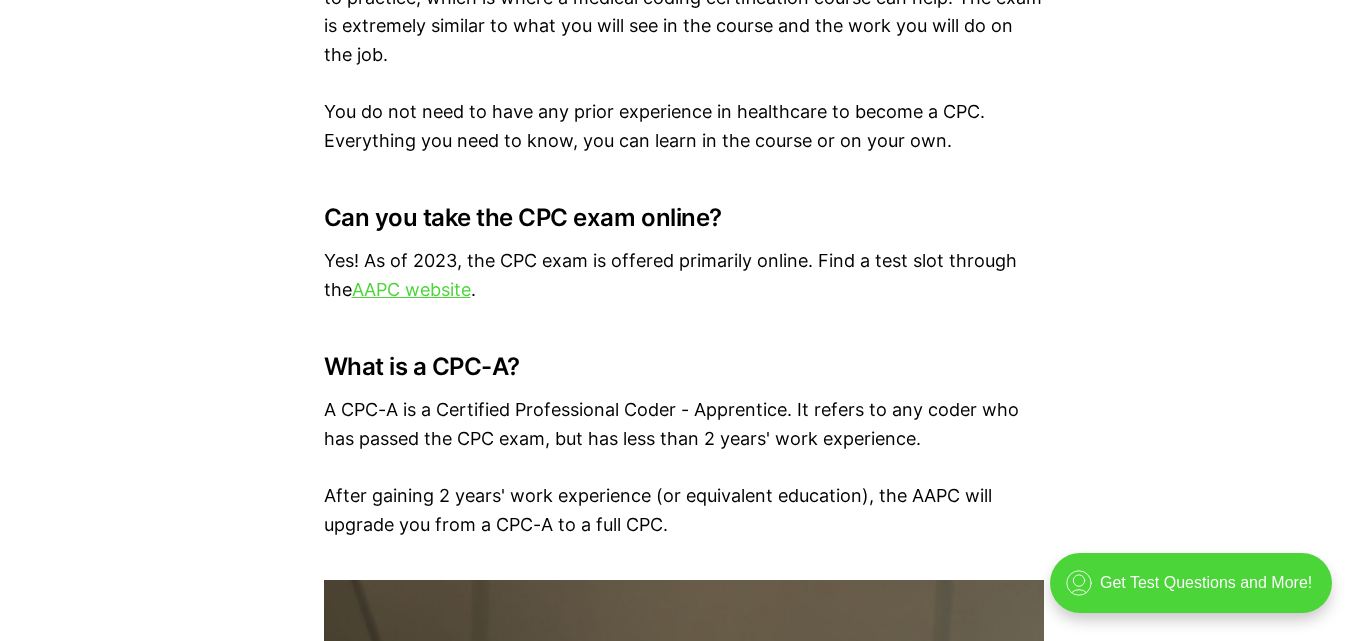 scroll, scrollTop: 5319, scrollLeft: 0, axis: vertical 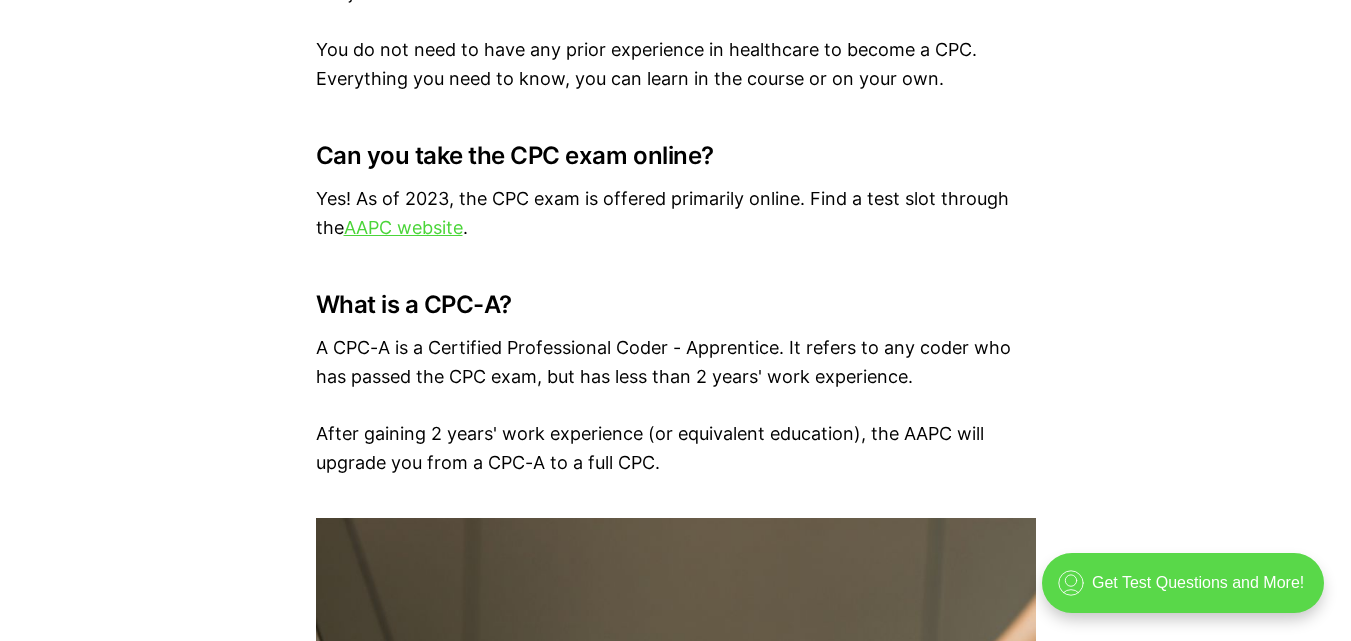 click on ".cls-1{fill:none;stroke:currentColor;stroke-linecap:round;stroke-linejoin:round;stroke-width:0.8px;}   Get Test Questions and More!" at bounding box center (1183, 583) 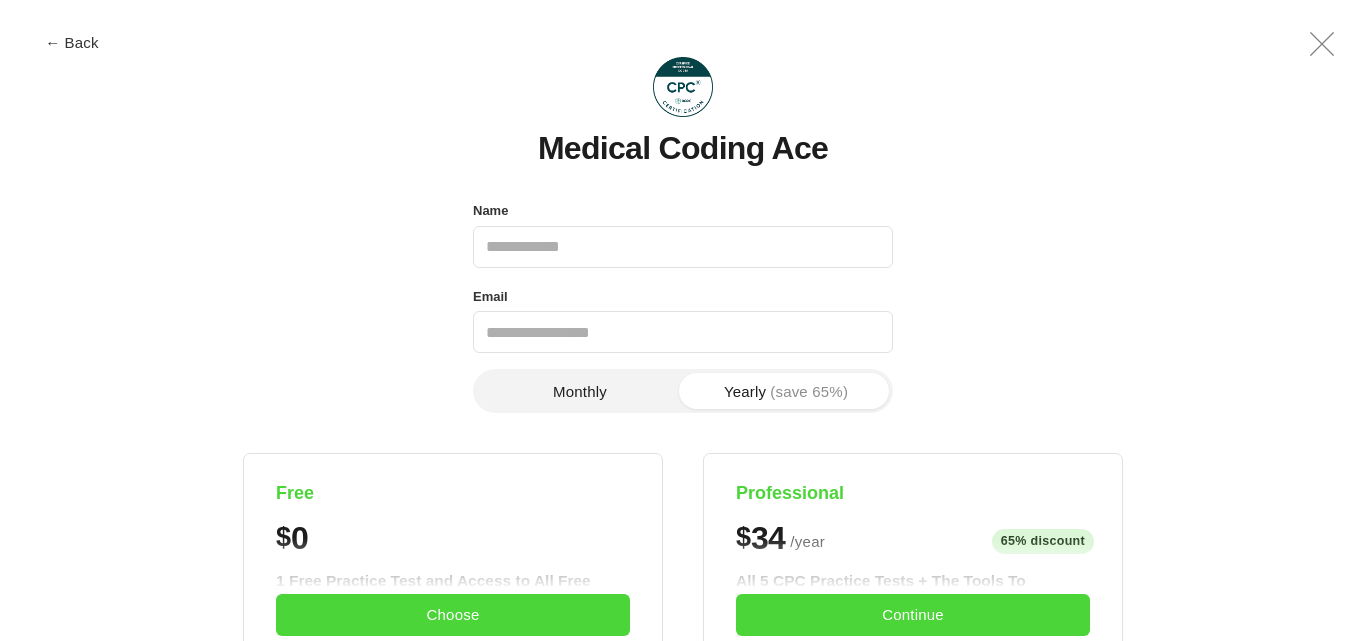 scroll, scrollTop: 0, scrollLeft: 0, axis: both 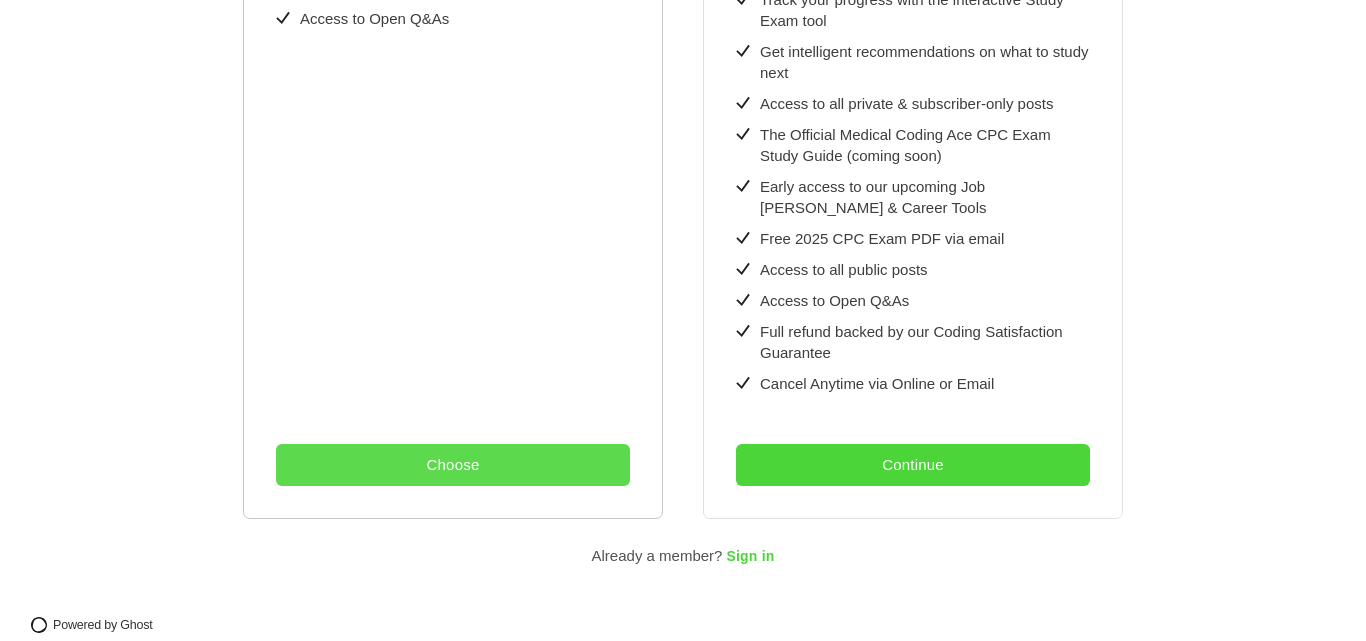 click on "Choose" at bounding box center [453, 465] 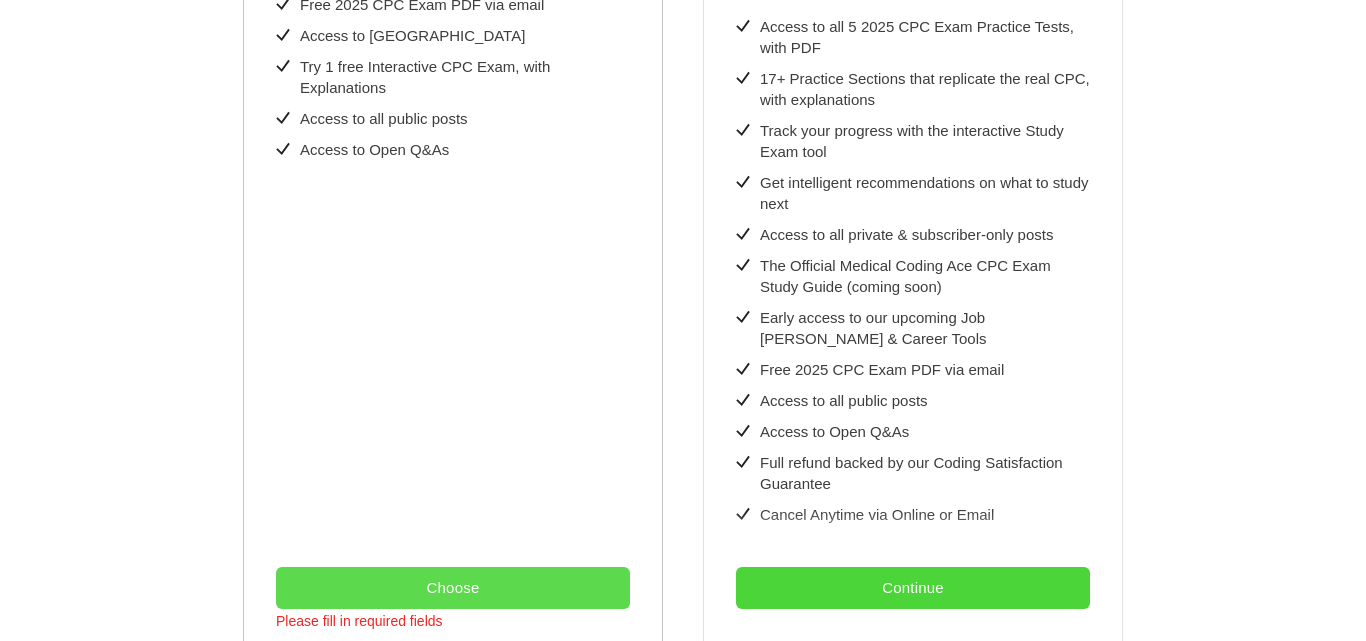 scroll, scrollTop: 766, scrollLeft: 0, axis: vertical 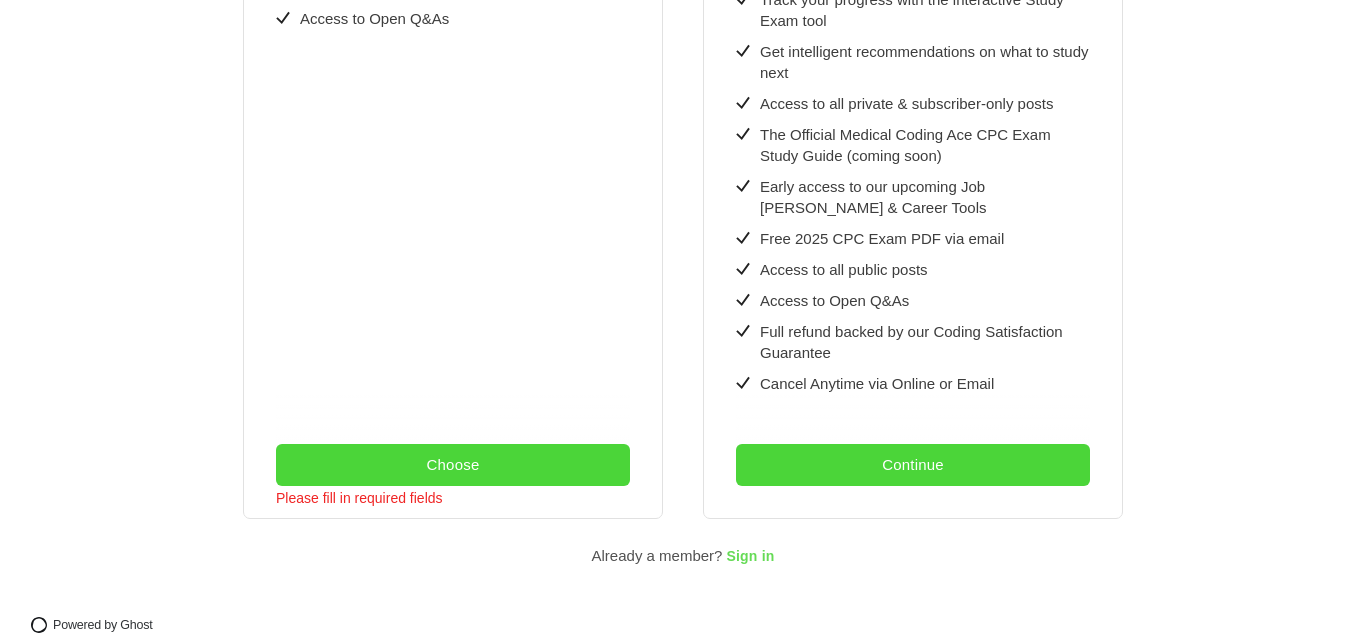 click on "Sign in" at bounding box center (750, 557) 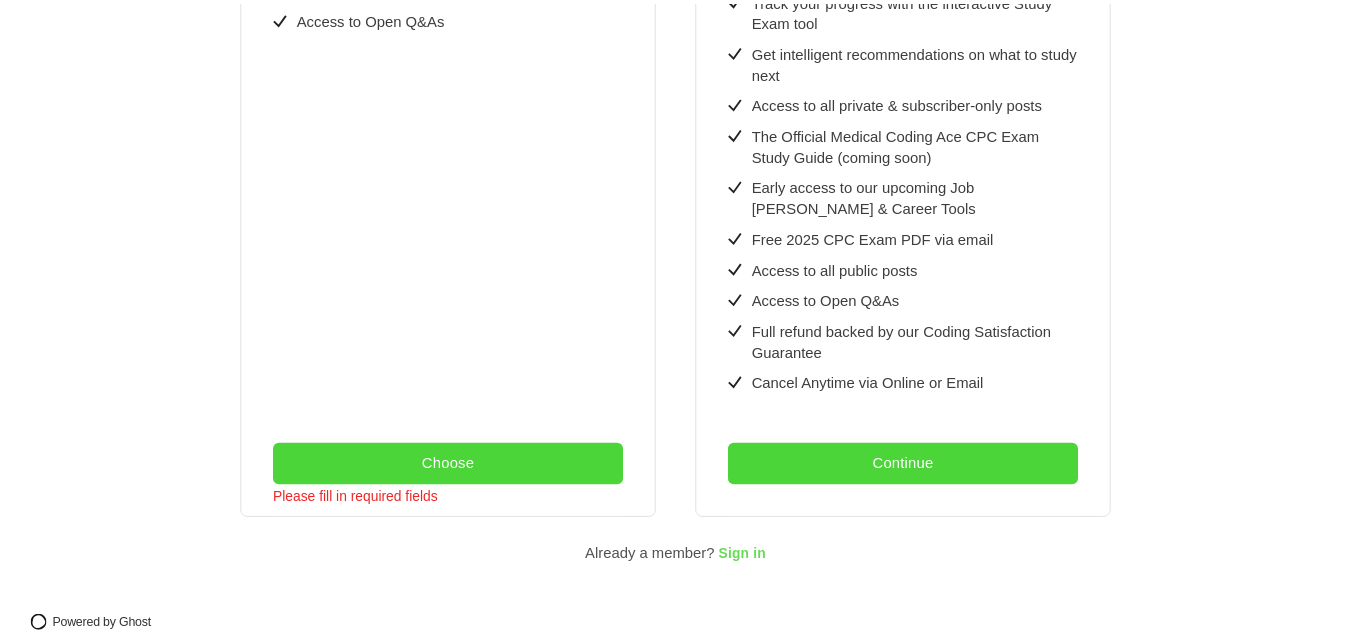scroll, scrollTop: 0, scrollLeft: 0, axis: both 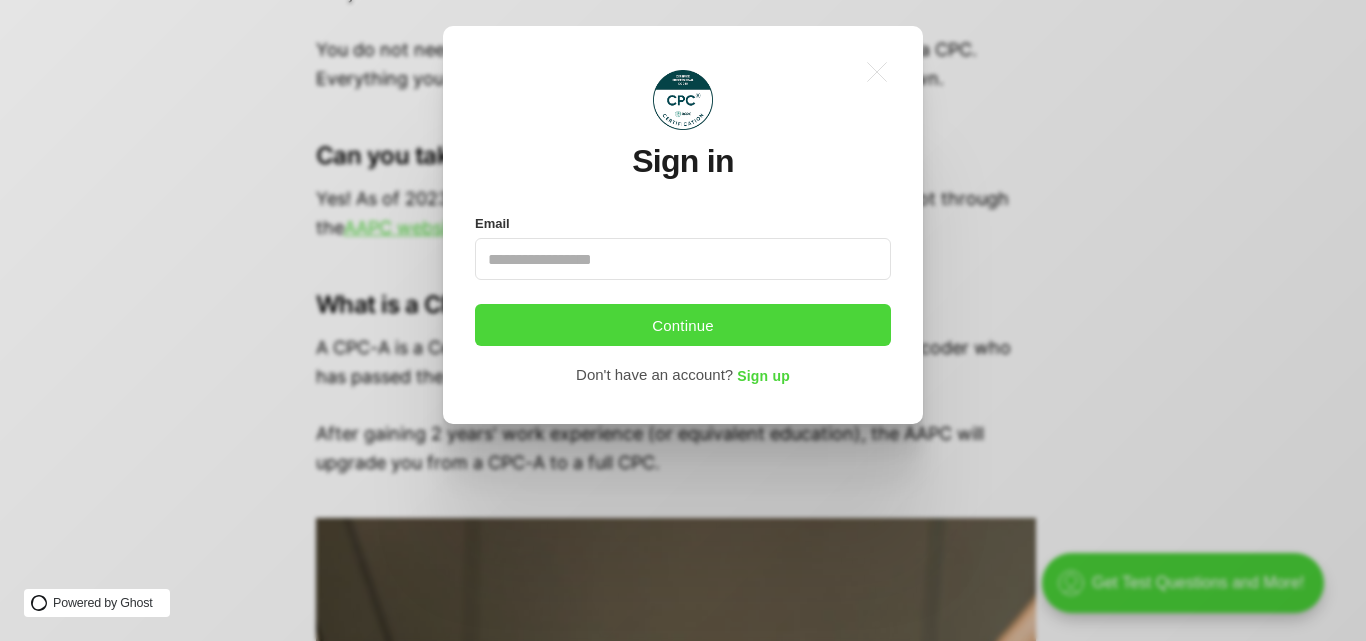 click on "Email" at bounding box center [683, 259] 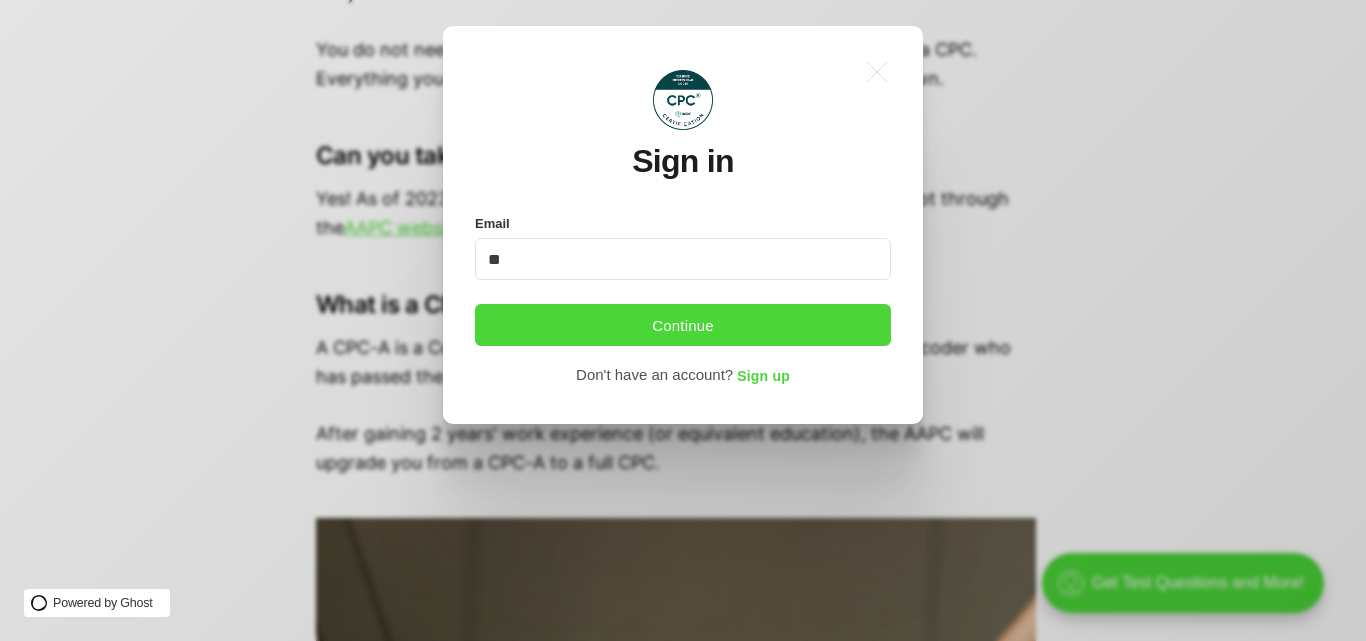 type on "*" 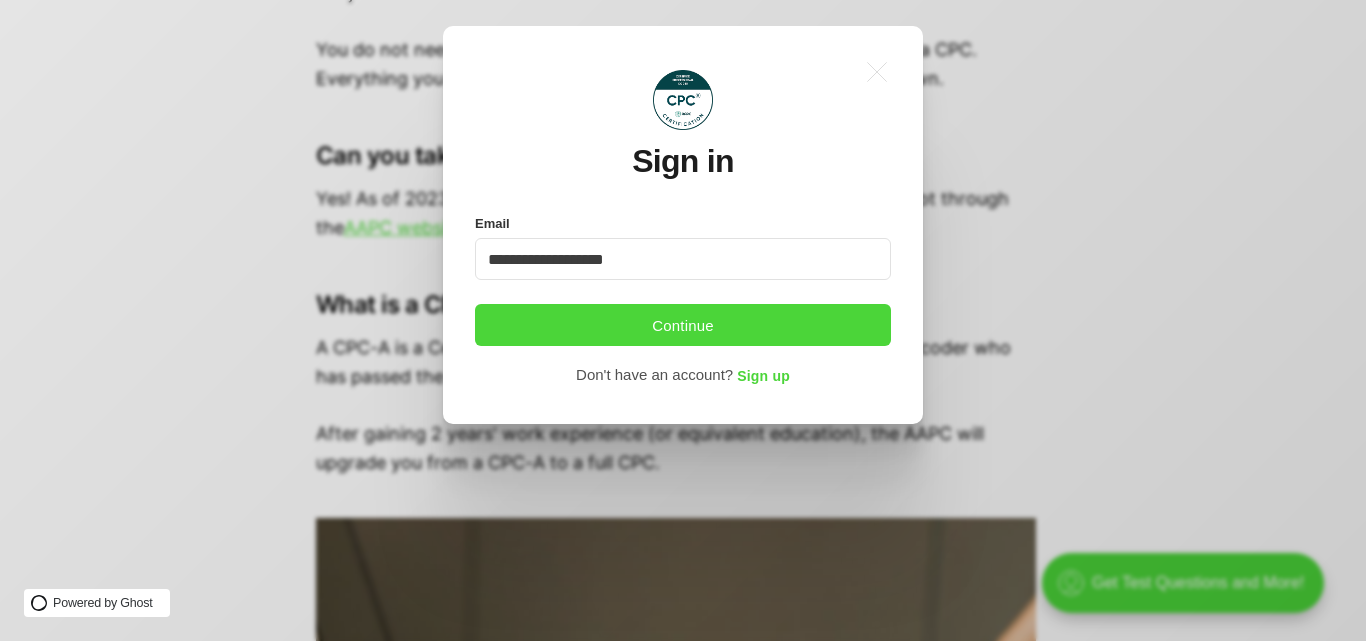 click on "**********" at bounding box center (683, 259) 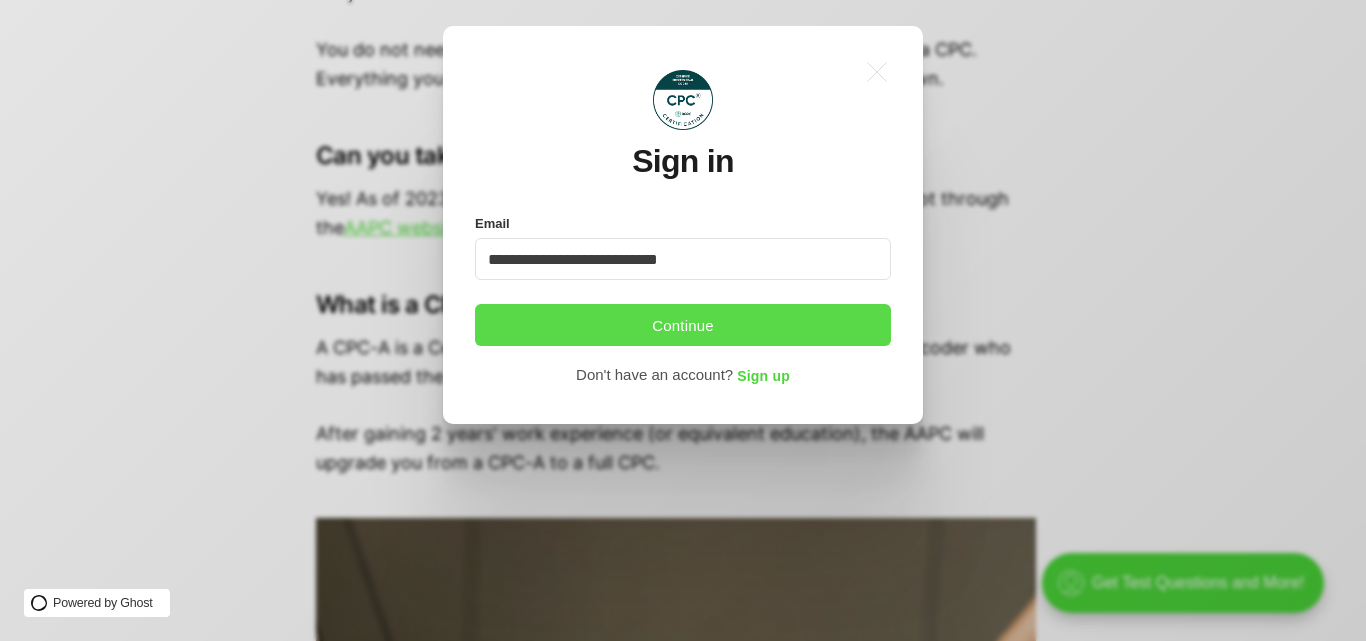 type on "**********" 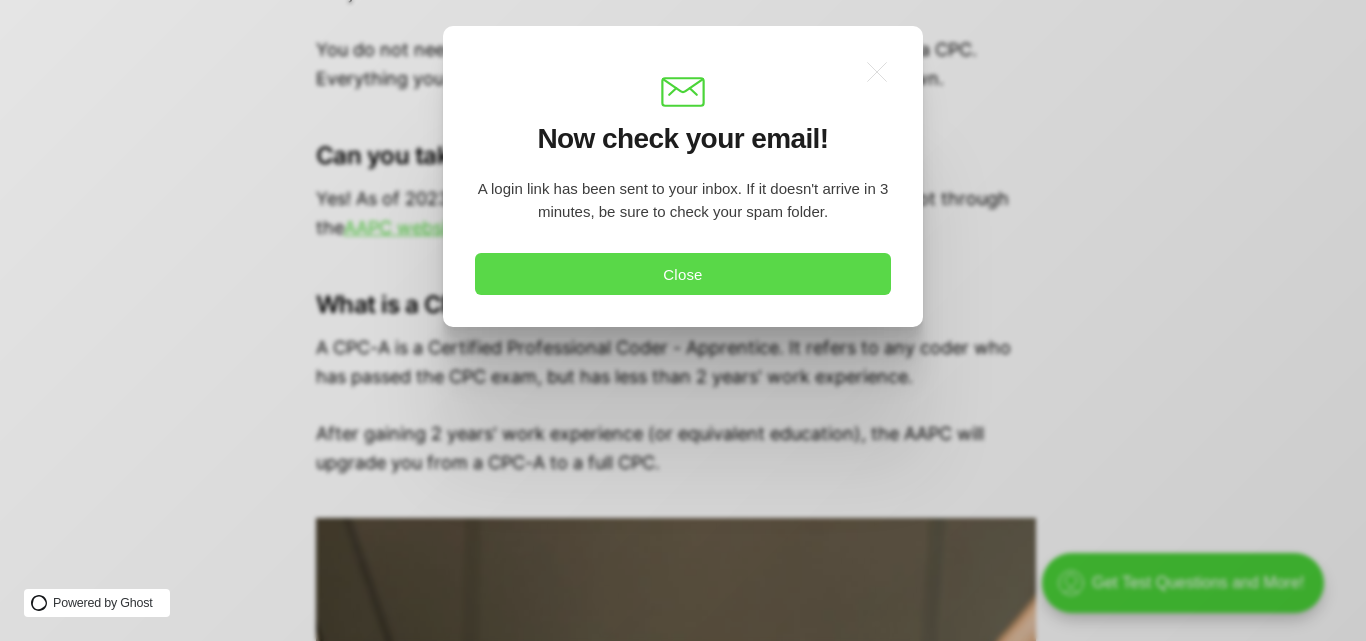 click on "Close" at bounding box center (683, 274) 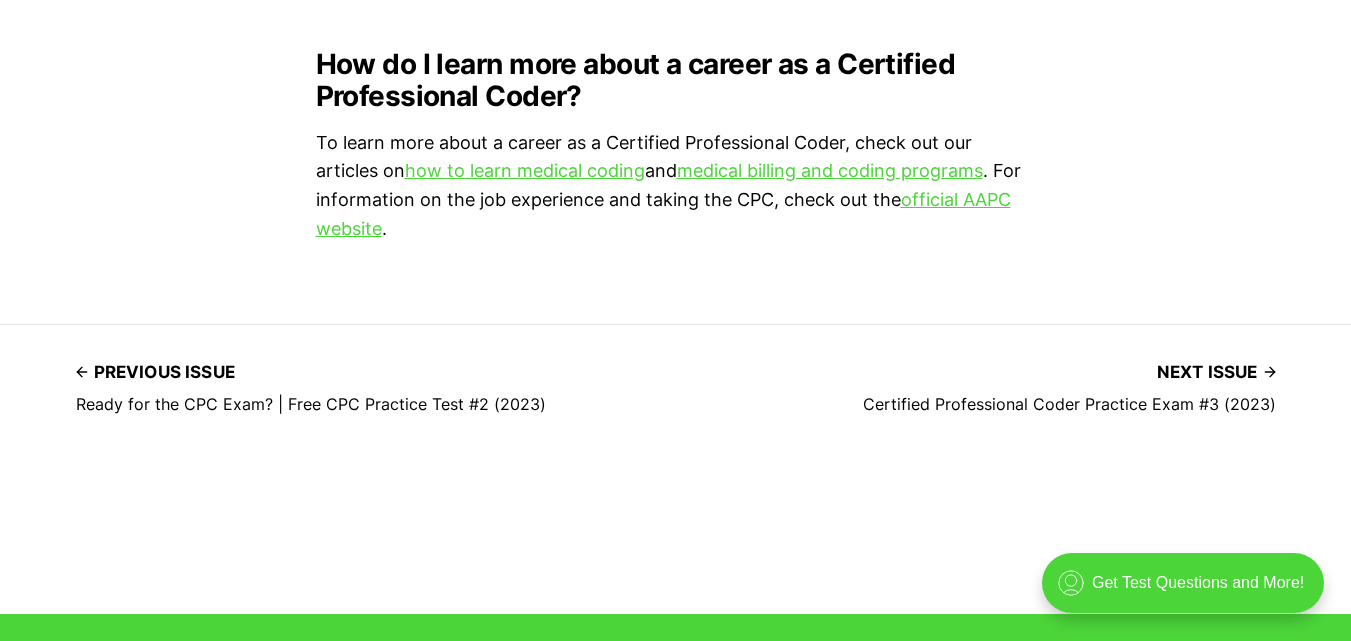 scroll, scrollTop: 6925, scrollLeft: 0, axis: vertical 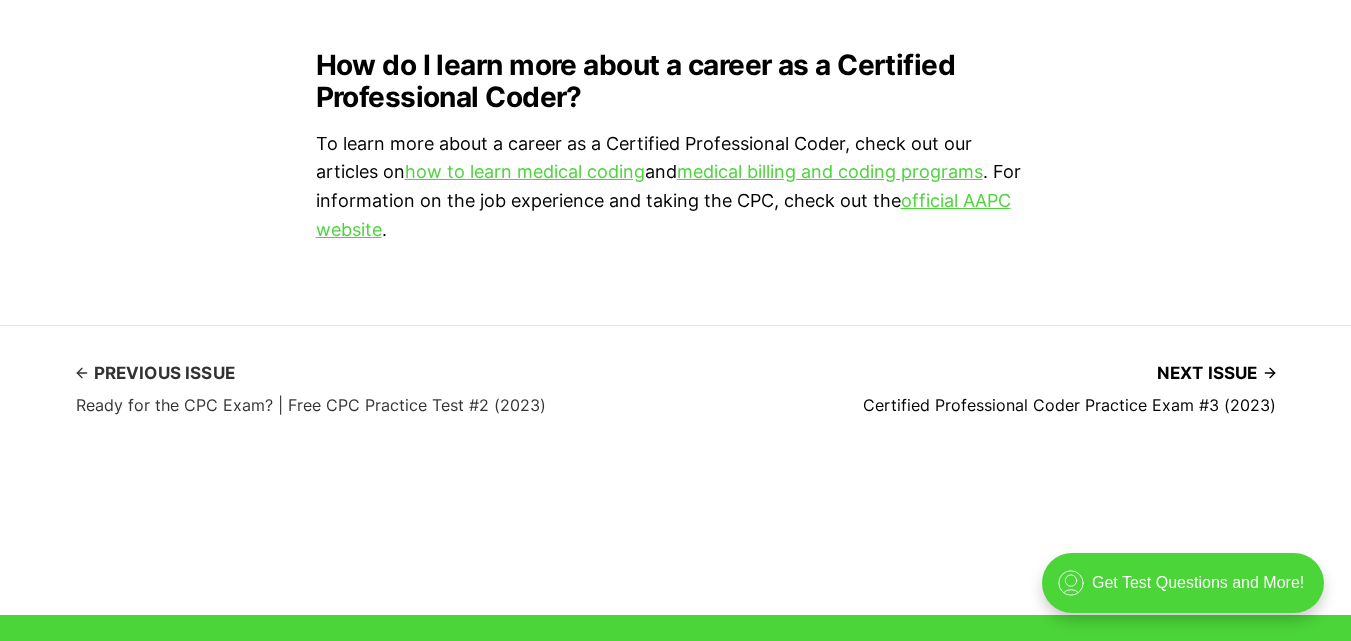 click on "Previous issue" at bounding box center [155, 373] 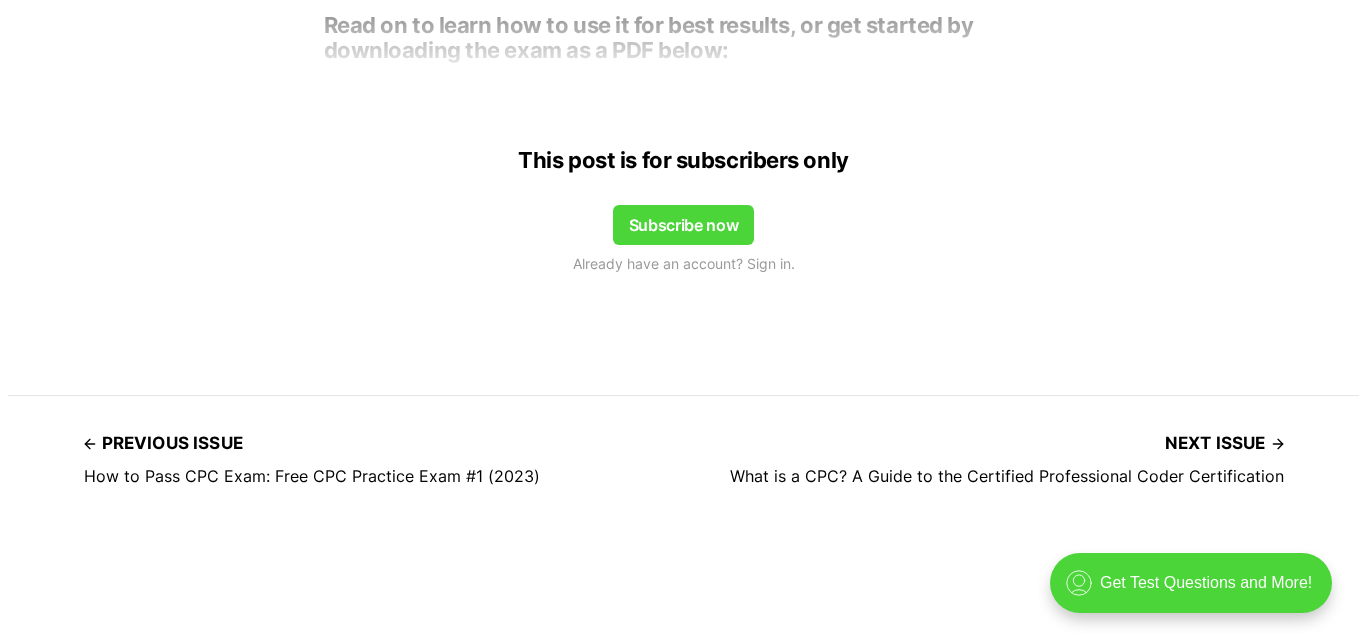 scroll, scrollTop: 1767, scrollLeft: 0, axis: vertical 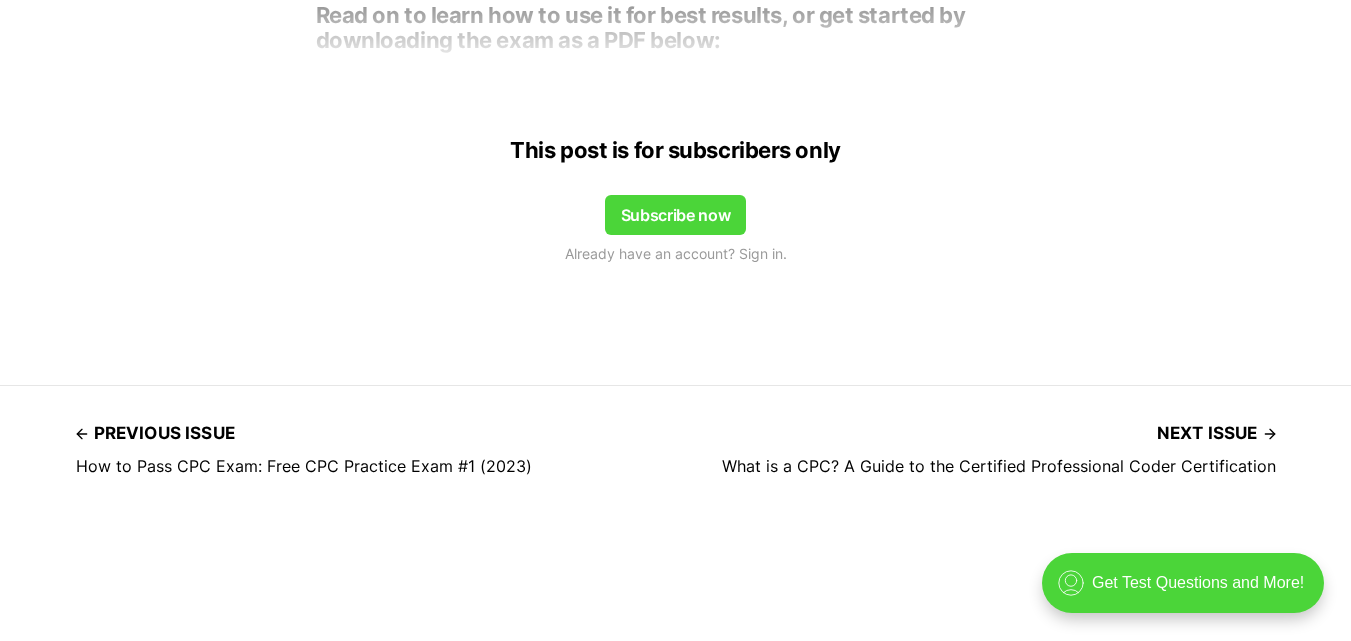 click on "Subscribe now" at bounding box center (676, 215) 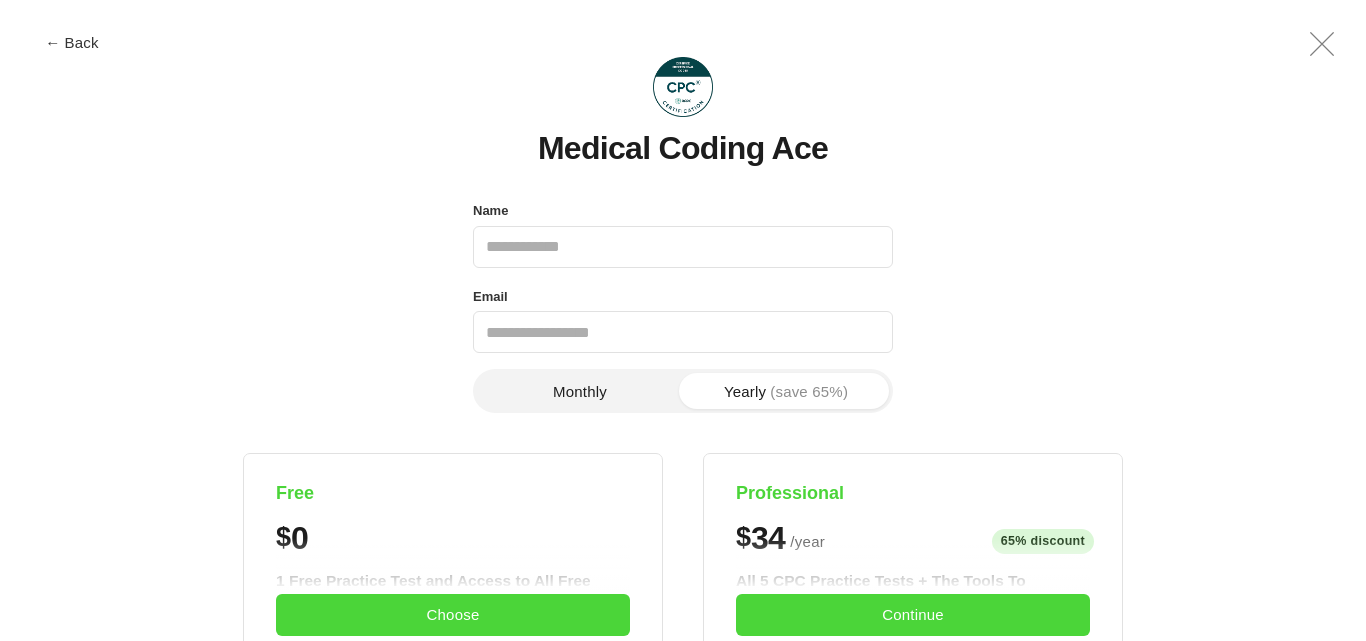 scroll, scrollTop: 0, scrollLeft: 0, axis: both 